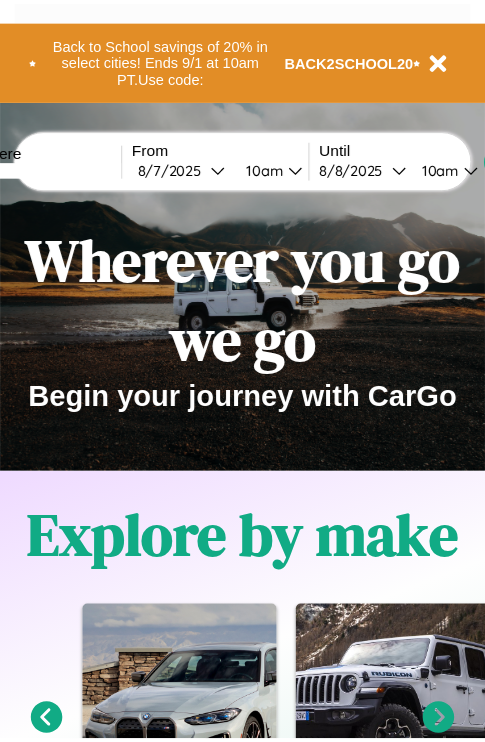 scroll, scrollTop: 0, scrollLeft: 0, axis: both 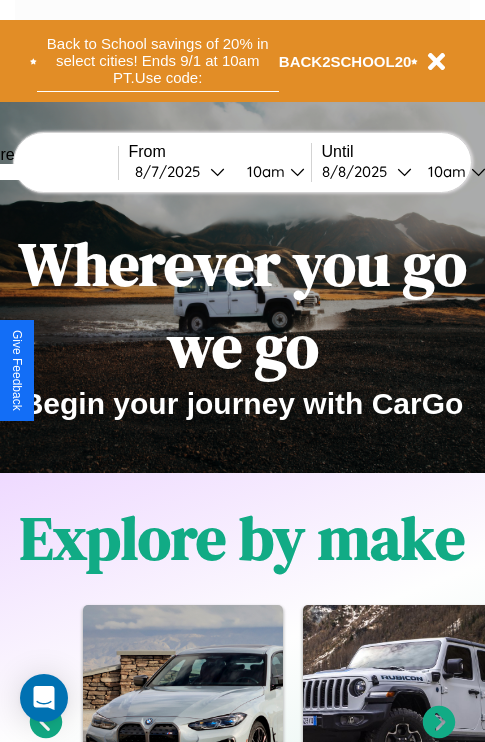 click on "Back to School savings of 20% in select cities! Ends 9/1 at 10am PT.  Use code:" at bounding box center [158, 61] 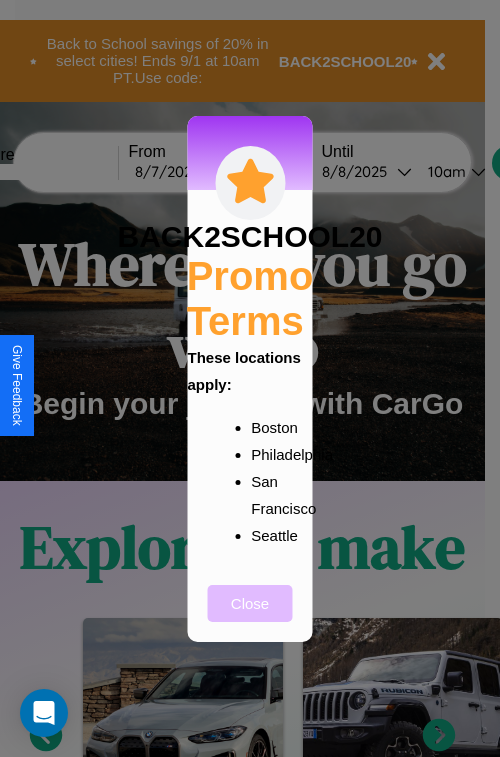 click on "Close" at bounding box center [250, 603] 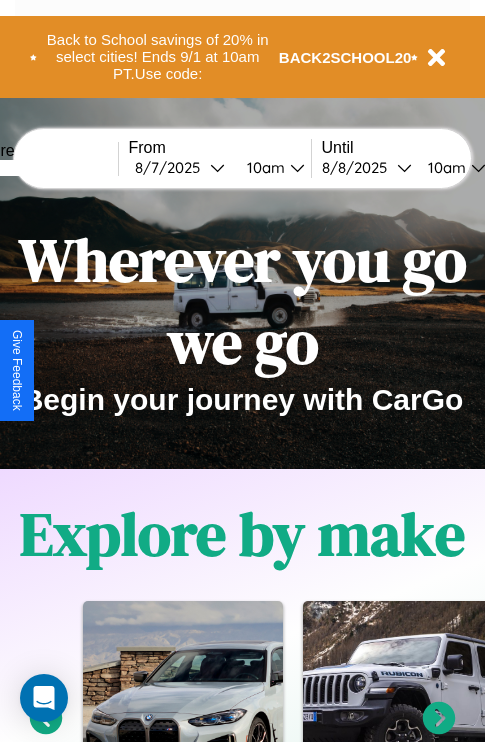 scroll, scrollTop: 0, scrollLeft: 0, axis: both 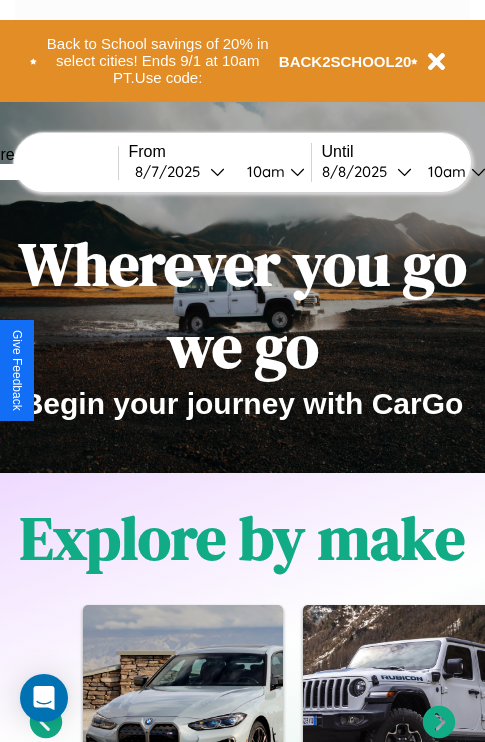 click at bounding box center (43, 172) 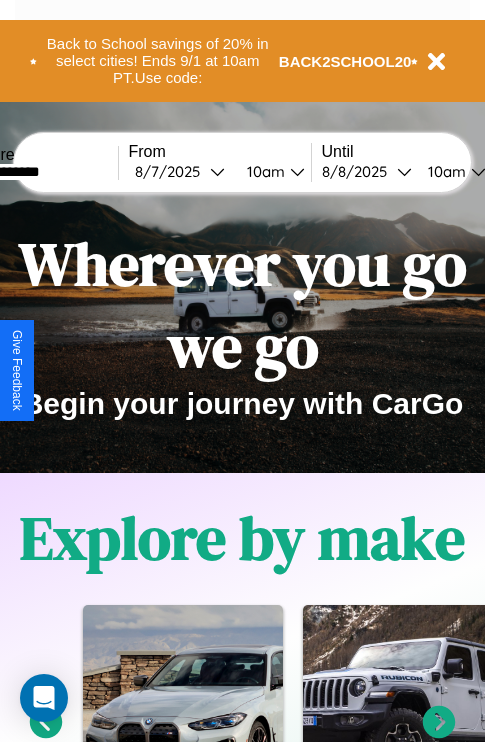 type on "**********" 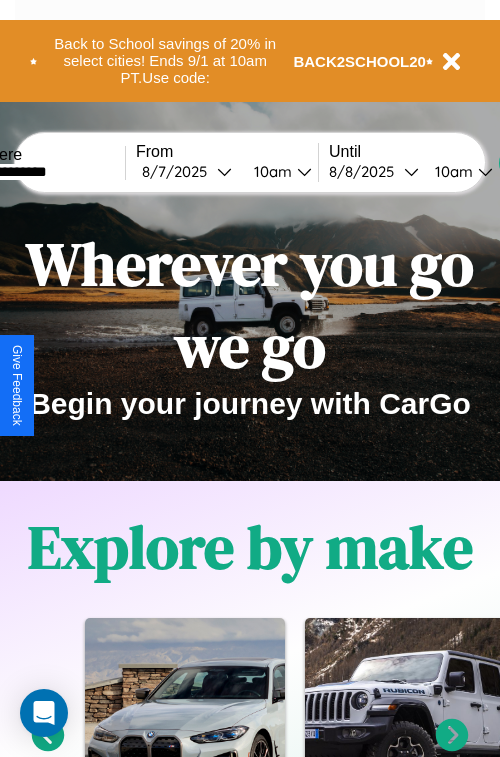 select on "*" 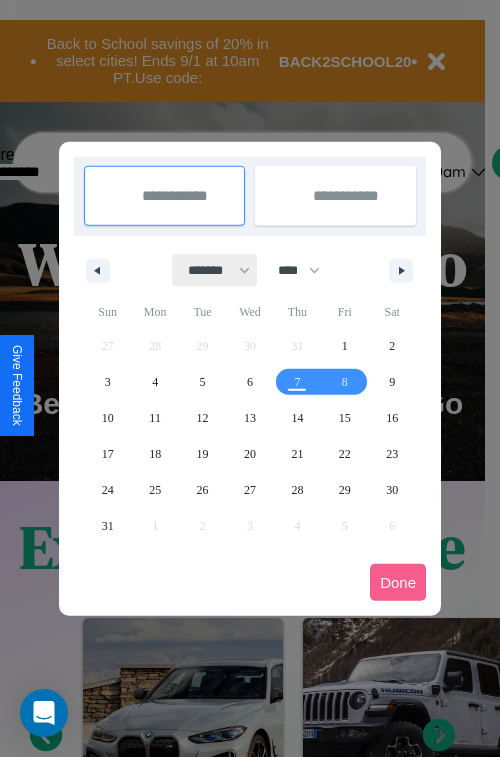 click on "******* ******** ***** ***** *** **** **** ****** ********* ******* ******** ********" at bounding box center (215, 270) 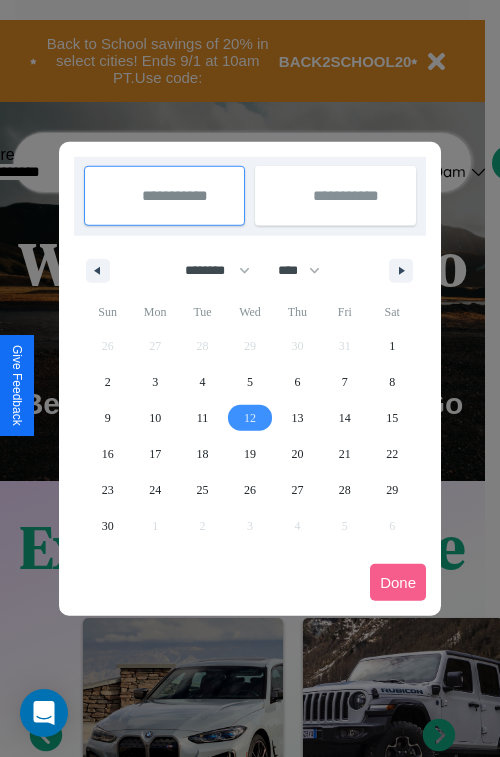 click on "12" at bounding box center [250, 418] 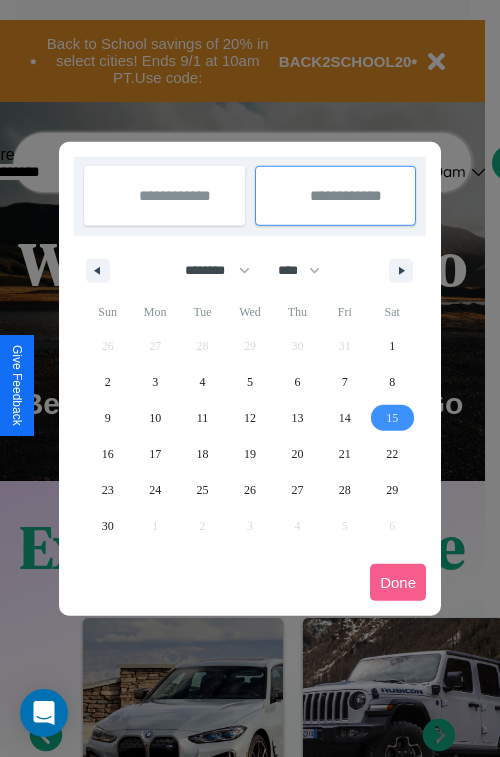 click on "15" at bounding box center [392, 418] 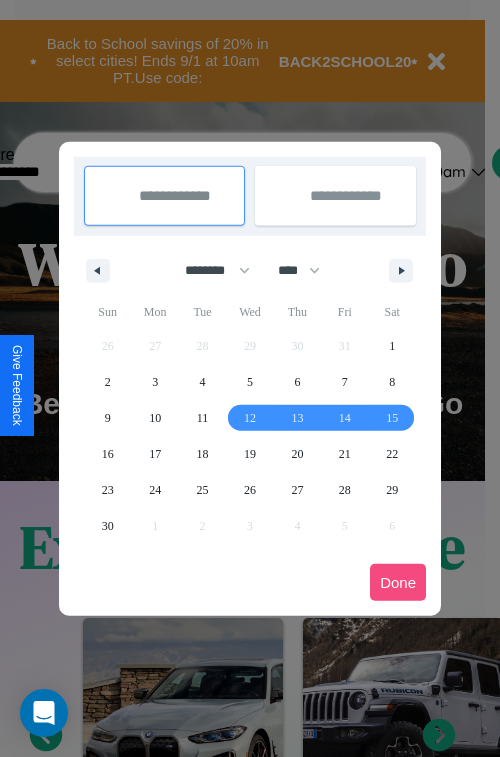 click on "Done" at bounding box center (398, 582) 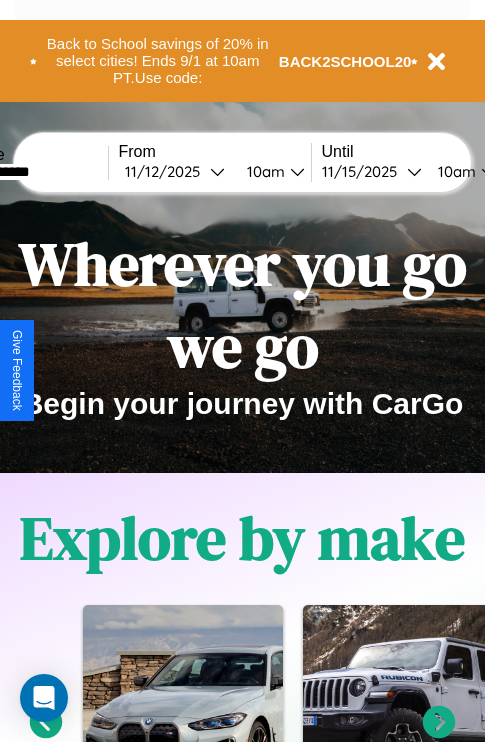 scroll, scrollTop: 0, scrollLeft: 77, axis: horizontal 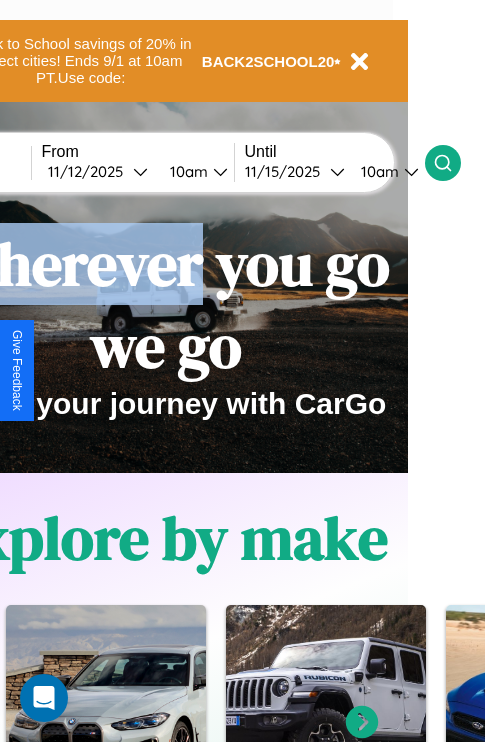 click 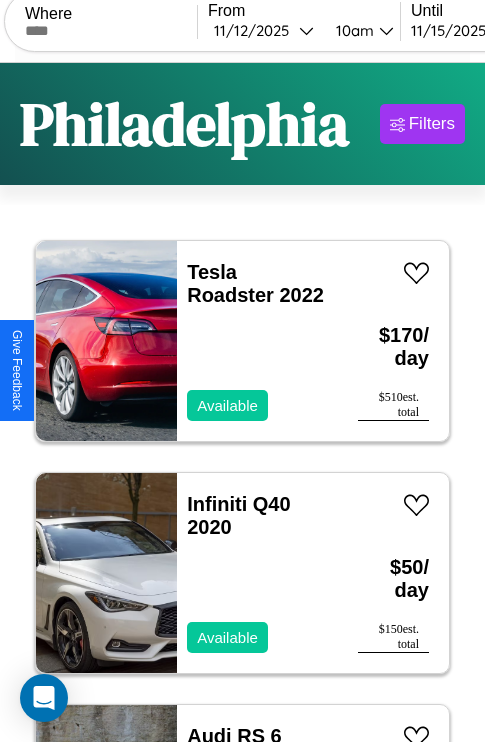 scroll, scrollTop: 95, scrollLeft: 0, axis: vertical 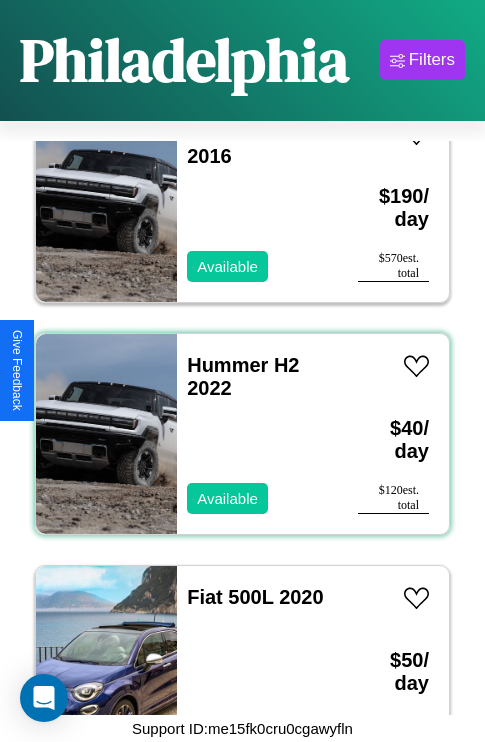 click on "Hummer   H2   2022 Available" at bounding box center (257, 434) 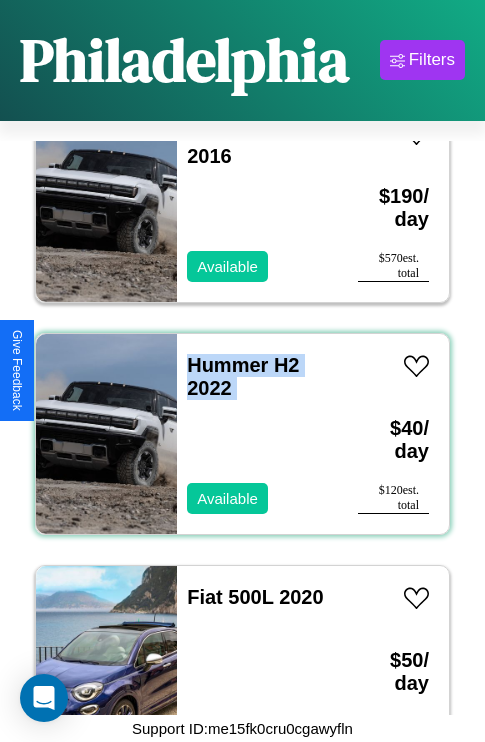 click on "Hummer   H2   2022 Available" at bounding box center (257, 434) 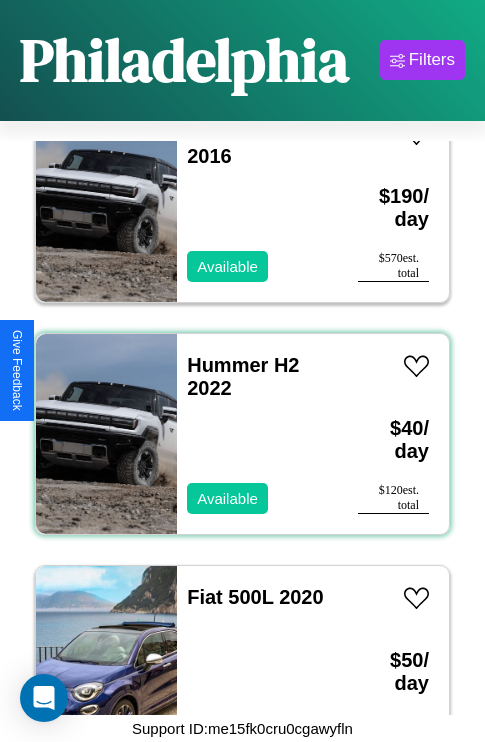 click on "Hummer   H2   2022 Available" at bounding box center [257, 434] 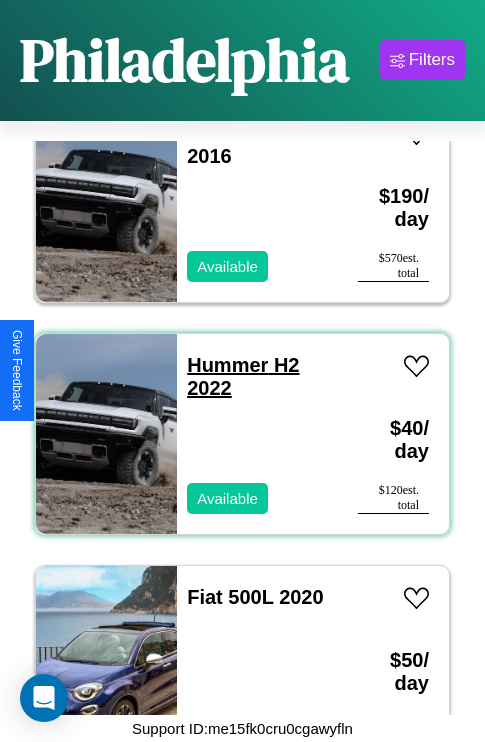 click on "Hummer   H2   2022" at bounding box center (243, 376) 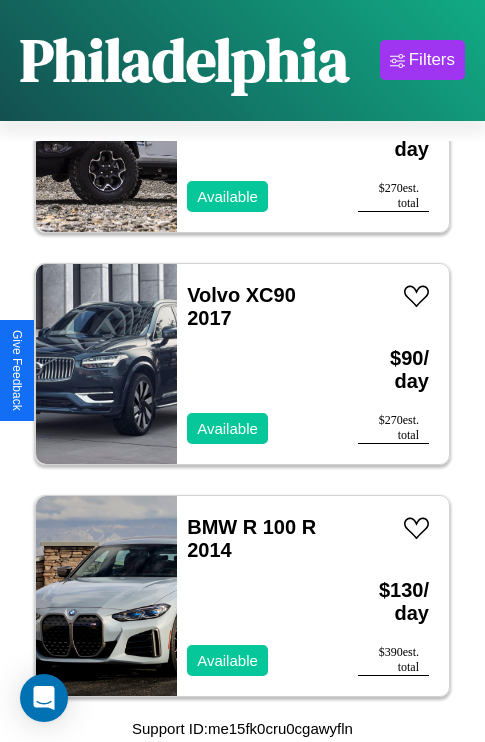 scroll, scrollTop: 21883, scrollLeft: 0, axis: vertical 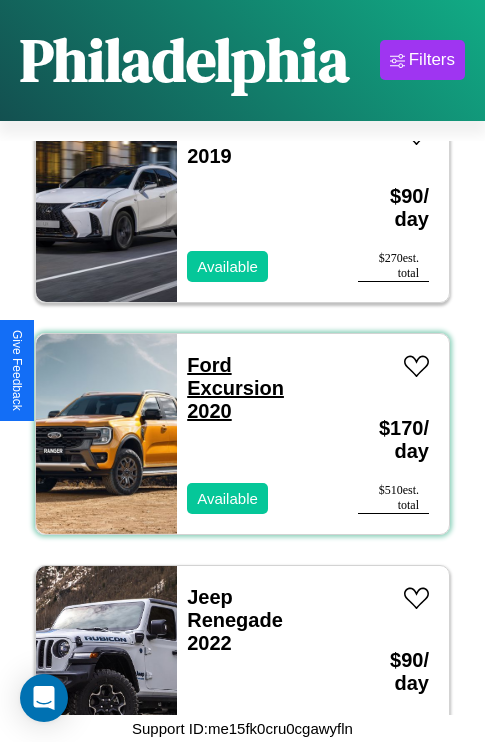 click on "Ford   Excursion   2020" at bounding box center (235, 388) 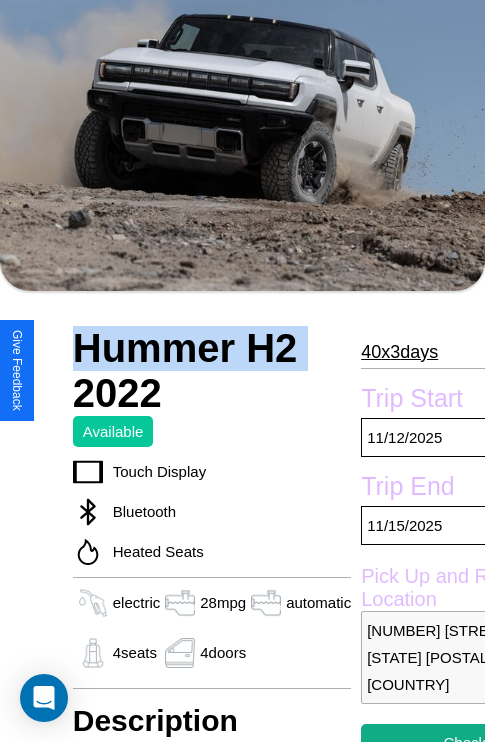 scroll, scrollTop: 498, scrollLeft: 96, axis: both 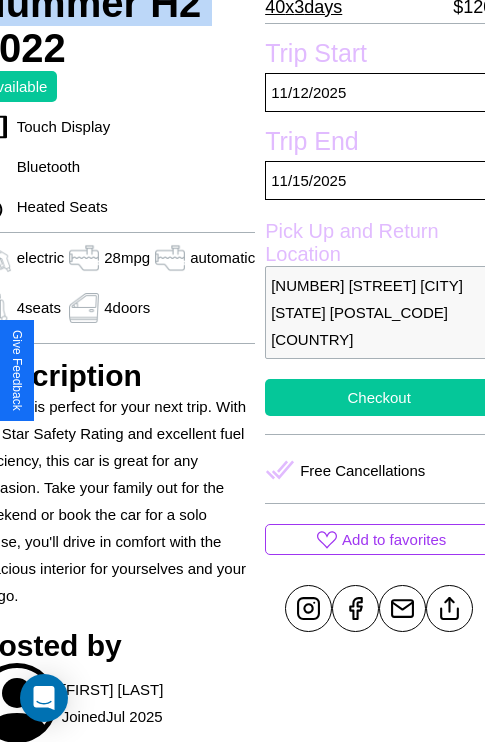 click on "Checkout" at bounding box center [379, 397] 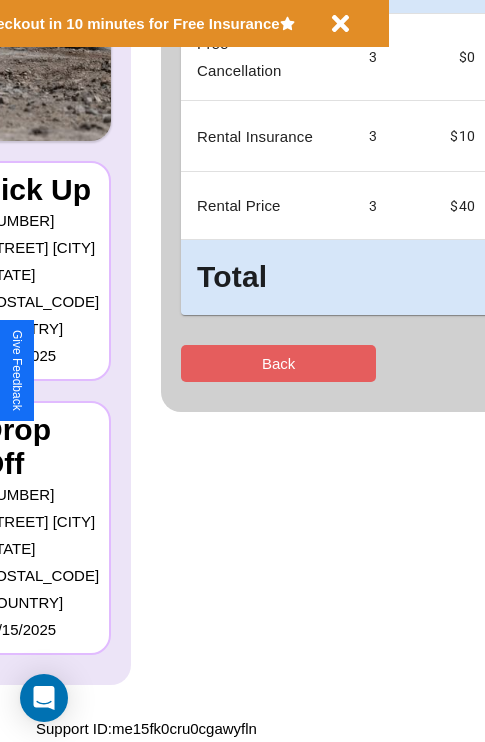 scroll, scrollTop: 0, scrollLeft: 0, axis: both 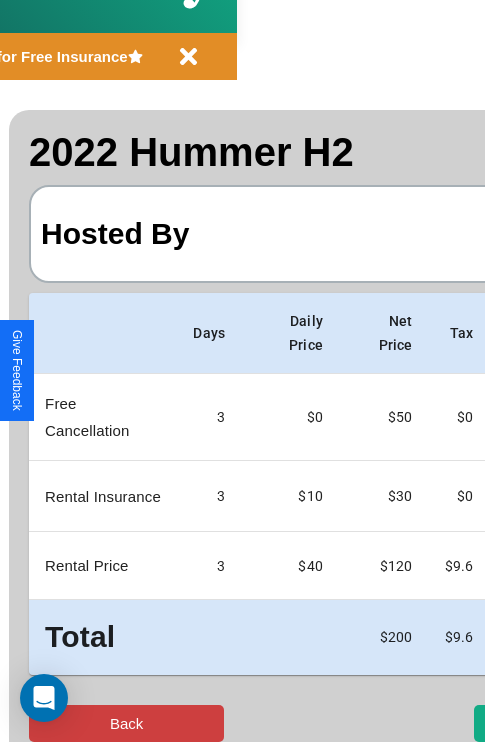 click on "Back" at bounding box center [126, 723] 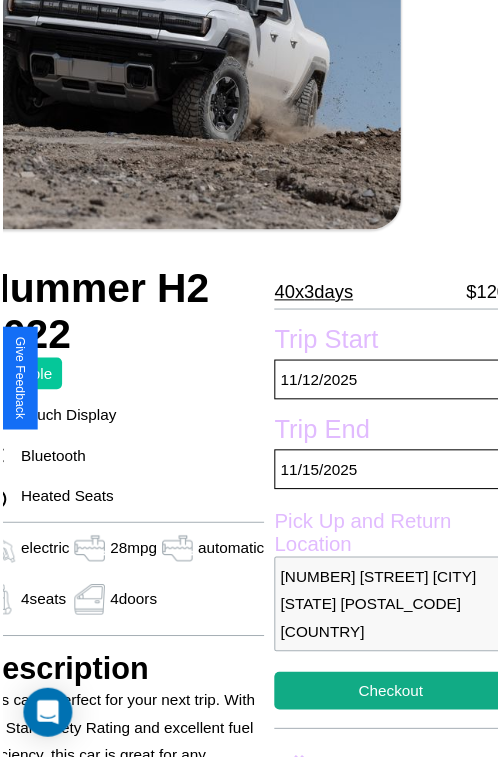 scroll, scrollTop: 220, scrollLeft: 96, axis: both 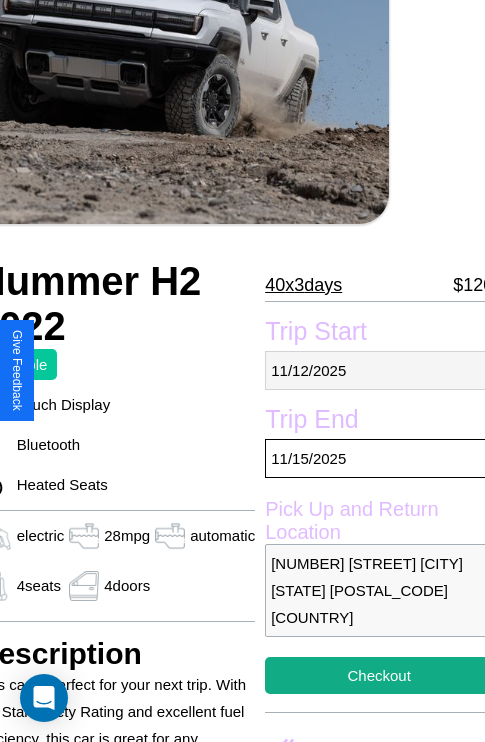 click on "[MM] / [DD] / [YYYY]" at bounding box center (379, 370) 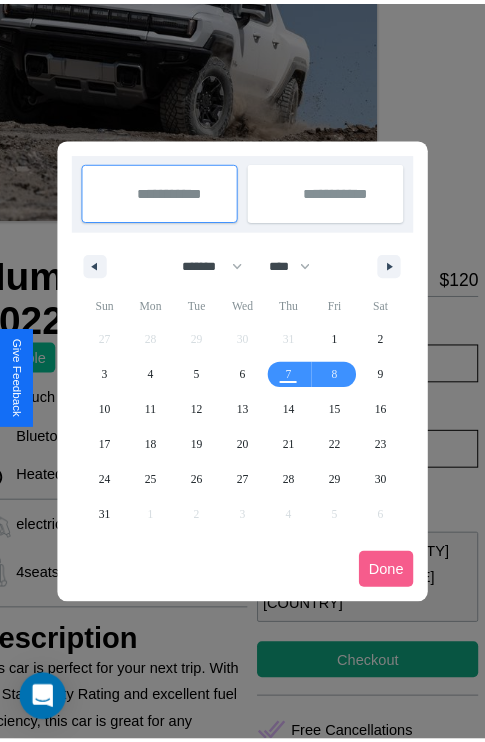 scroll, scrollTop: 0, scrollLeft: 96, axis: horizontal 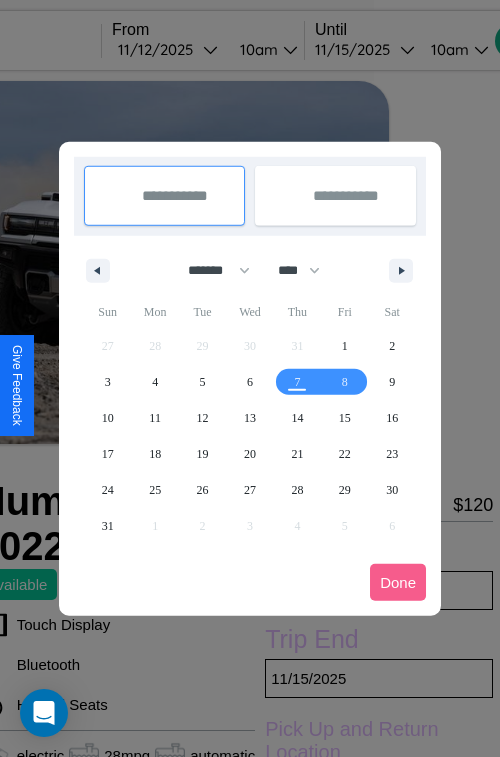 click at bounding box center [250, 378] 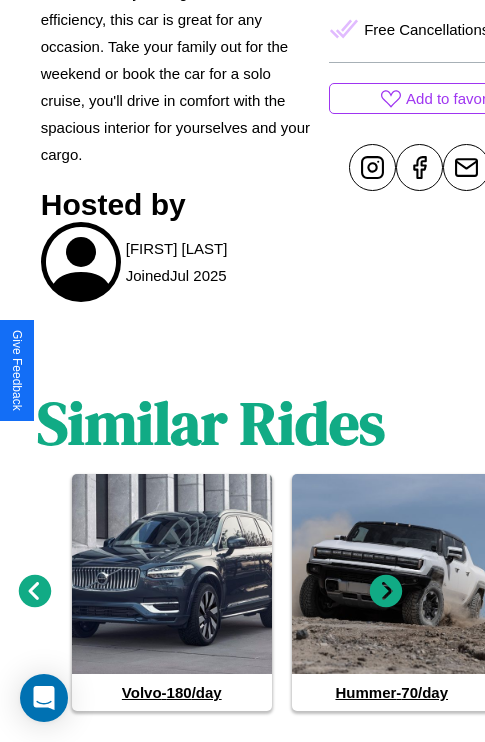 scroll, scrollTop: 975, scrollLeft: 30, axis: both 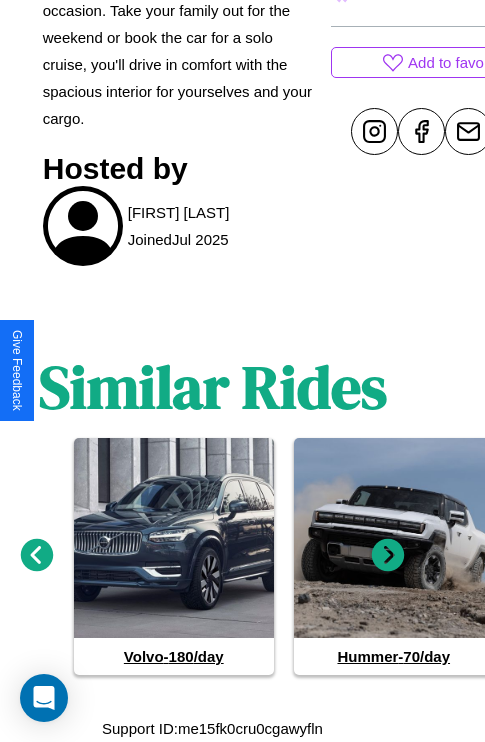 click 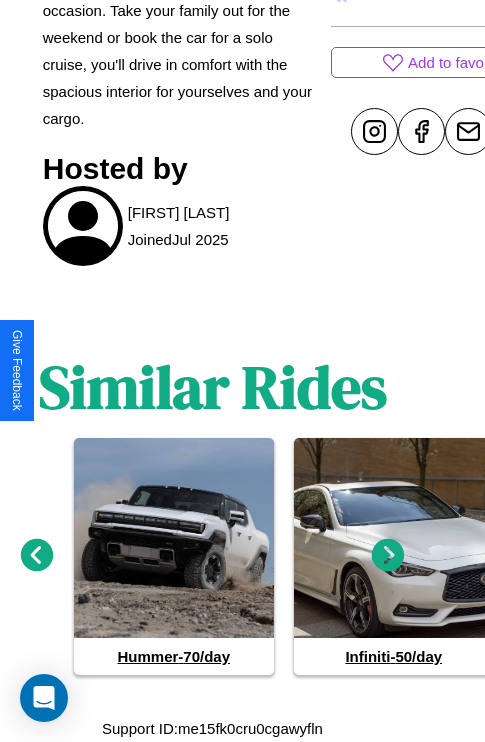 click 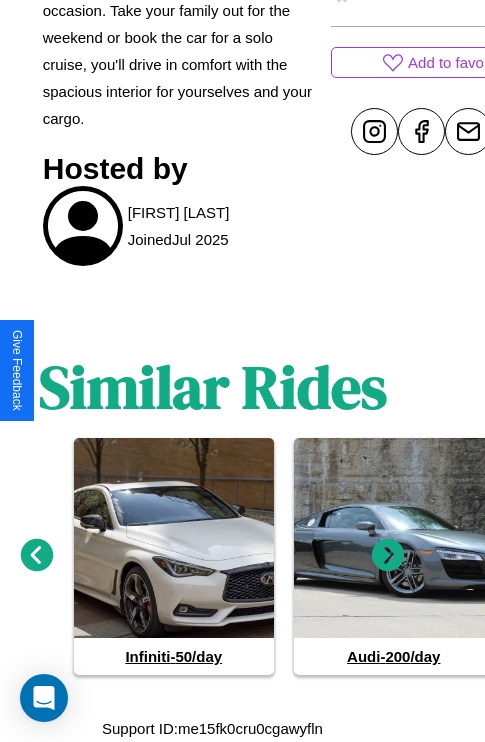 click 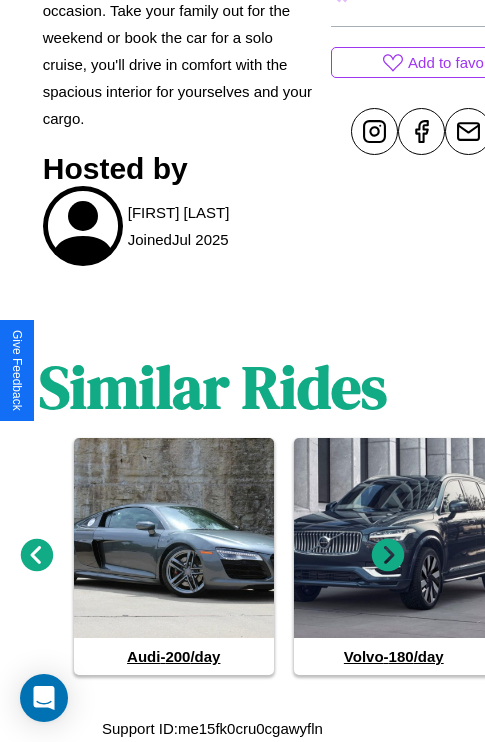 click 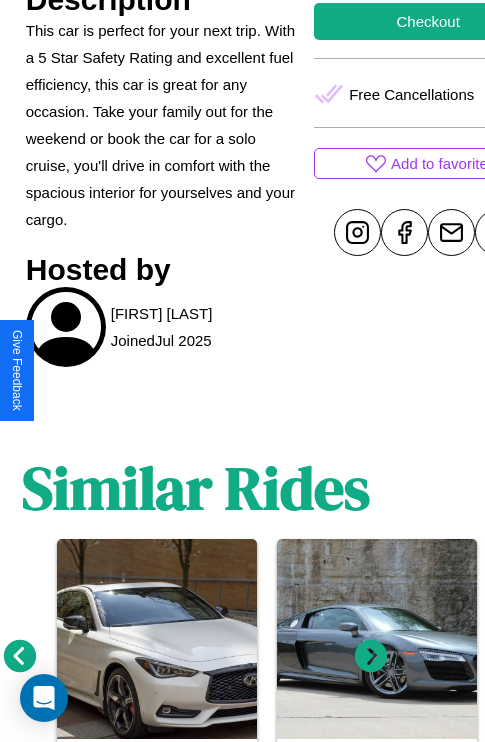scroll, scrollTop: 709, scrollLeft: 76, axis: both 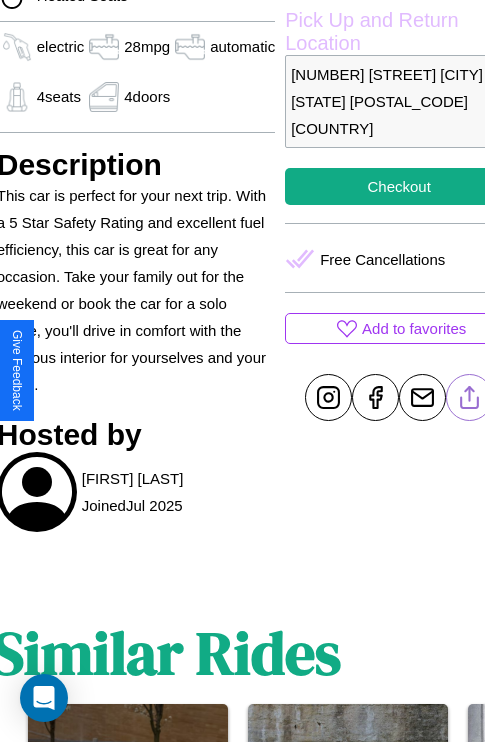 click 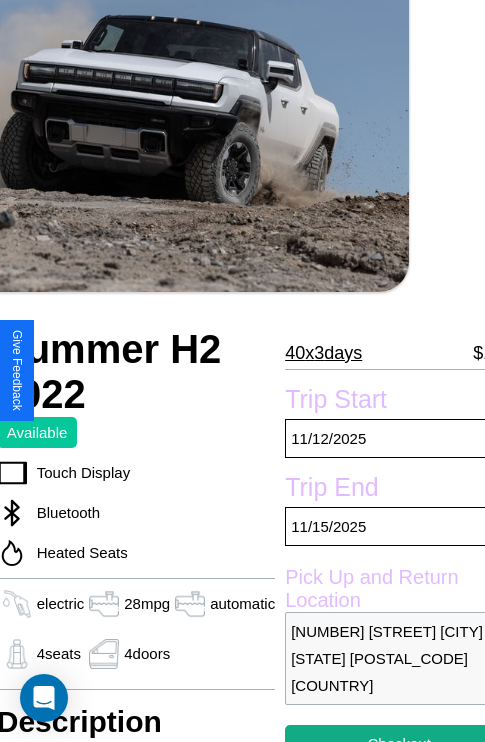 scroll, scrollTop: 134, scrollLeft: 76, axis: both 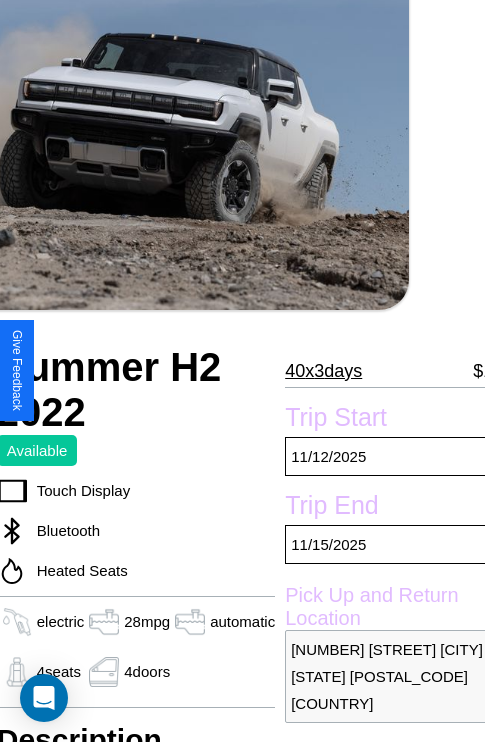 click on "40  x  3  days" at bounding box center [323, 371] 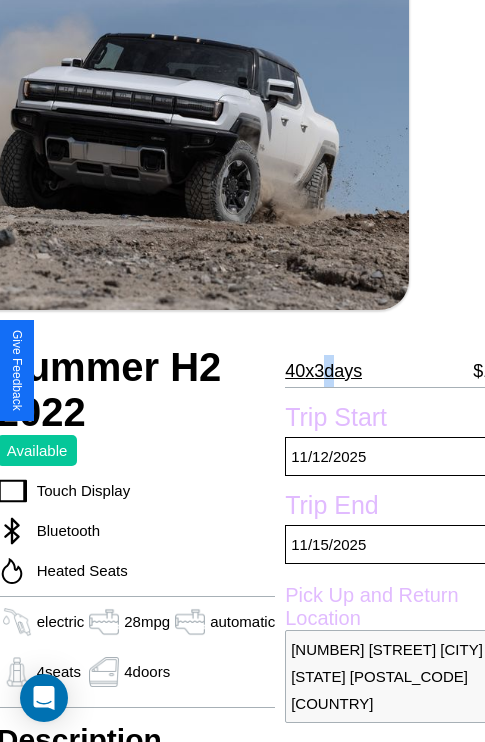 click on "40  x  3  days" at bounding box center (323, 371) 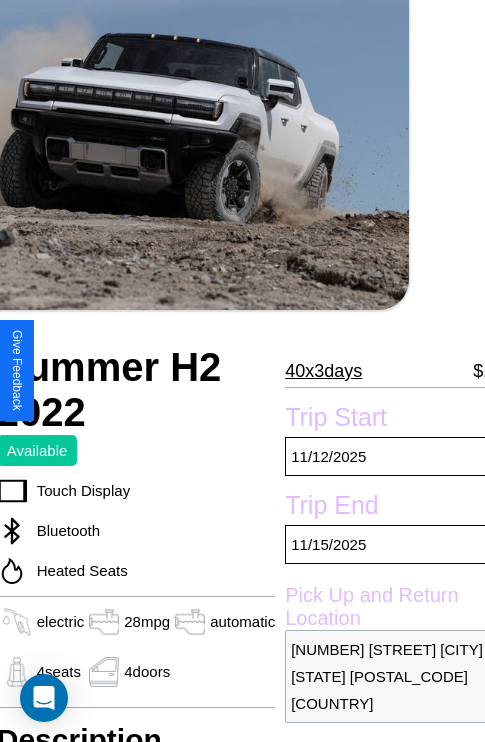 click on "40  x  3  days" at bounding box center [323, 371] 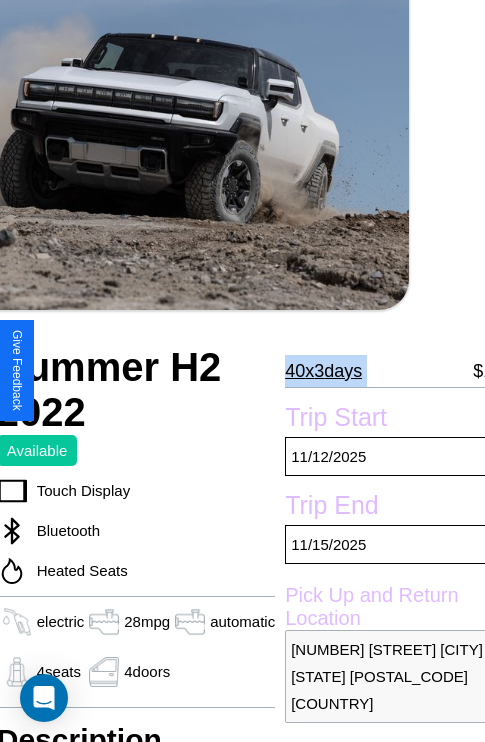click on "40  x  3  days" at bounding box center (323, 371) 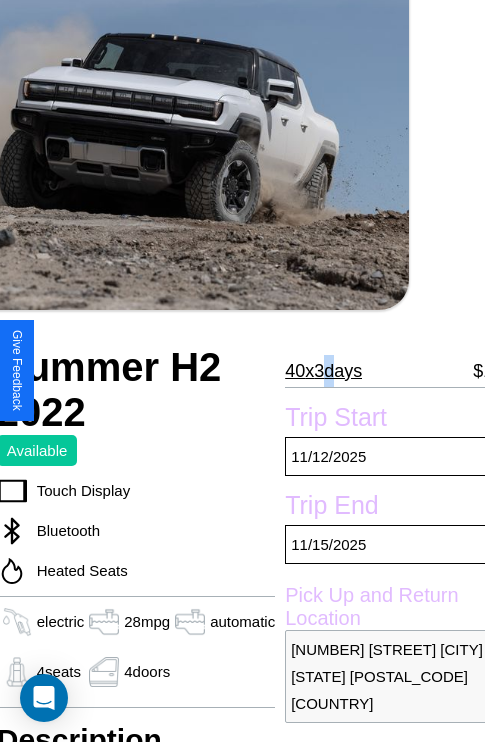 click on "40  x  3  days" at bounding box center [323, 371] 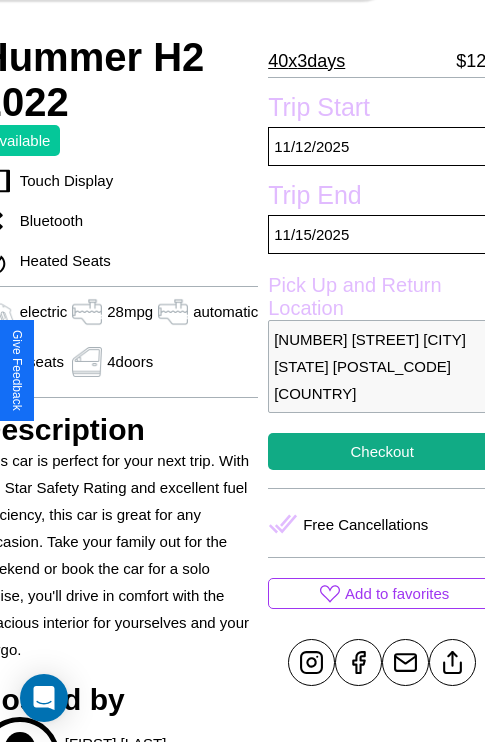 scroll, scrollTop: 498, scrollLeft: 96, axis: both 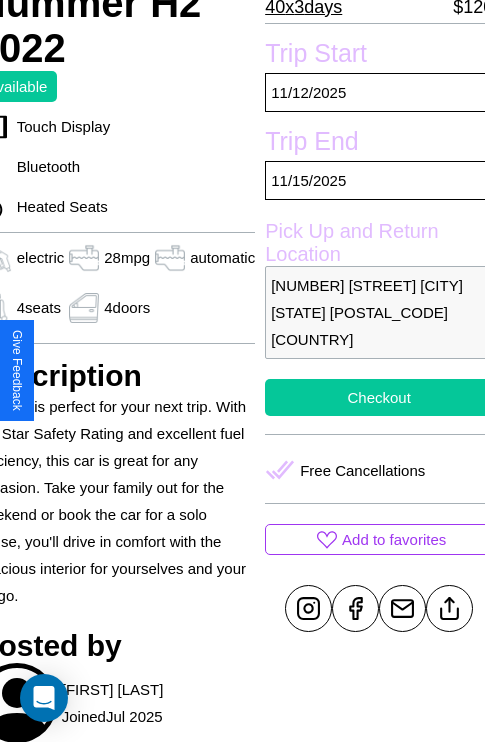 click on "Checkout" at bounding box center [379, 397] 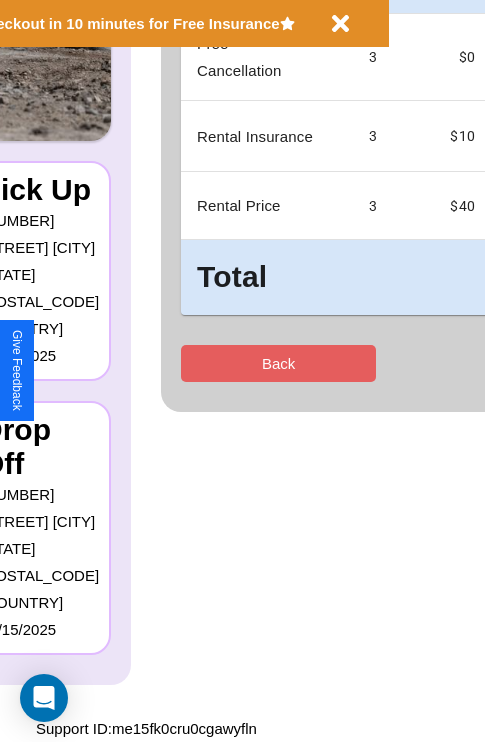 scroll, scrollTop: 0, scrollLeft: 0, axis: both 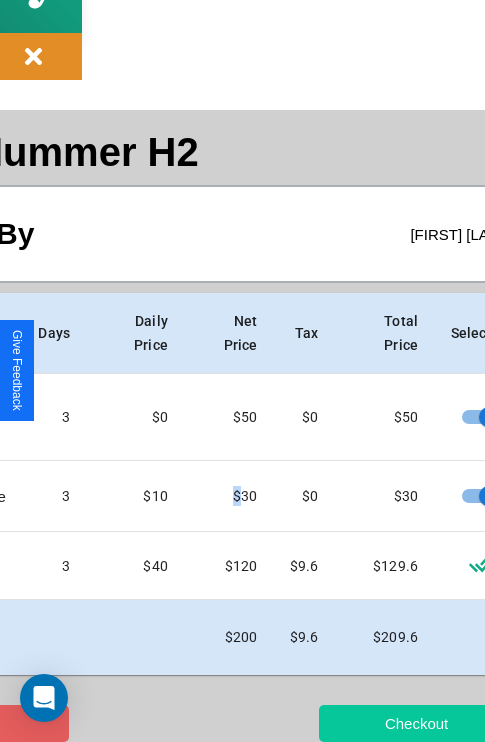 click on "Checkout" at bounding box center [416, 723] 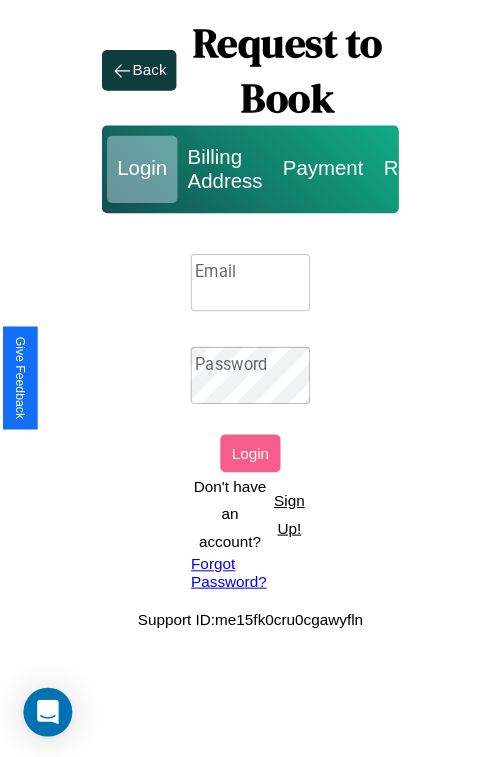 scroll, scrollTop: 0, scrollLeft: 0, axis: both 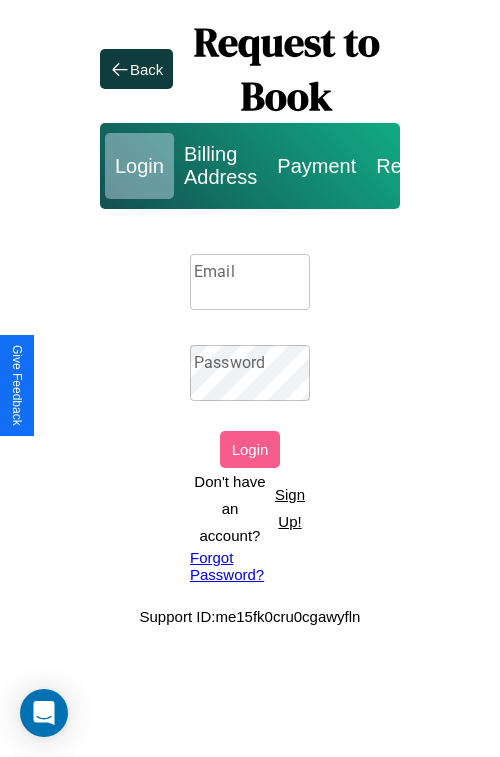click on "Sign Up!" at bounding box center (290, 508) 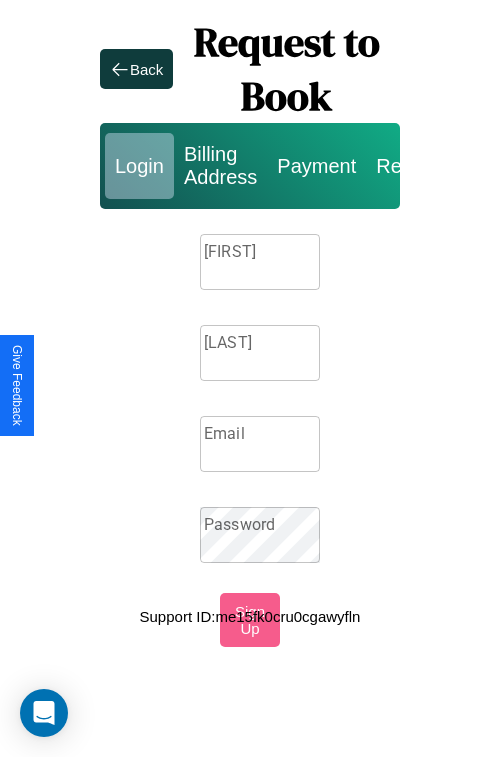 click on "[FIRST]" at bounding box center [260, 262] 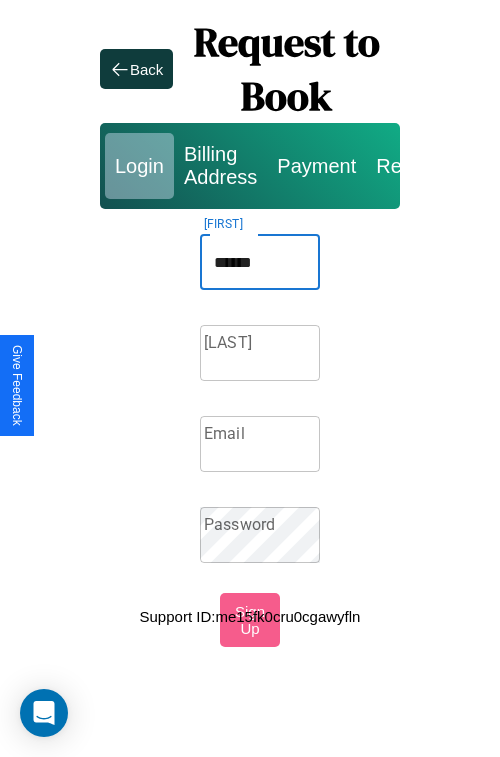 type on "******" 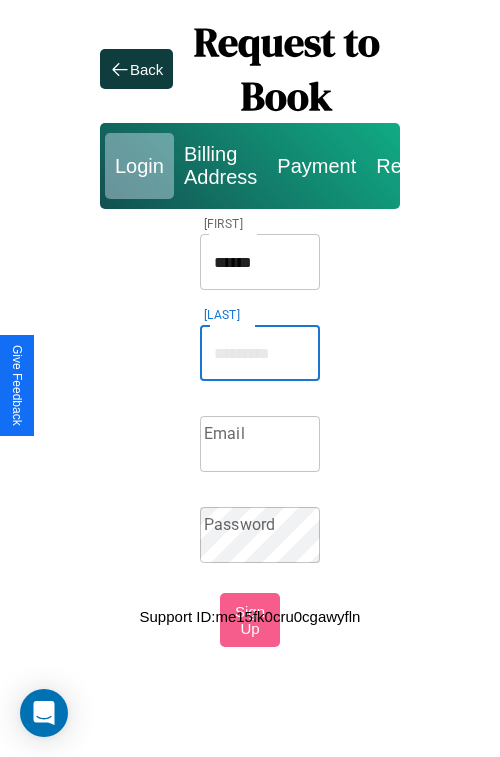 click on "[LAST]" at bounding box center [260, 353] 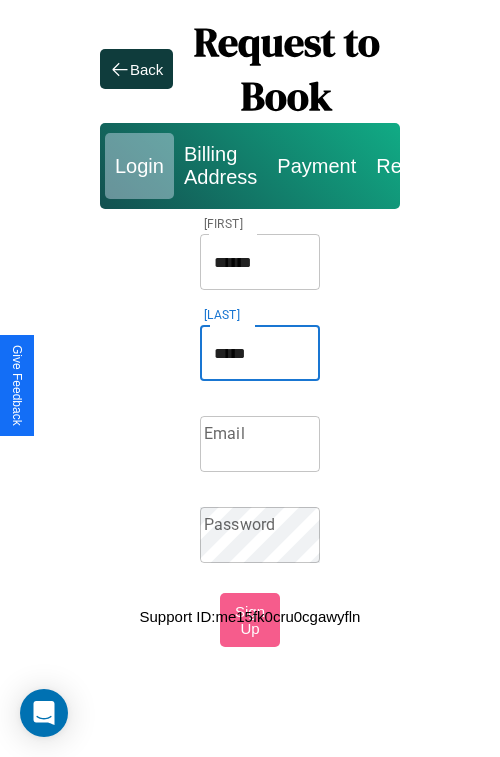 type on "*****" 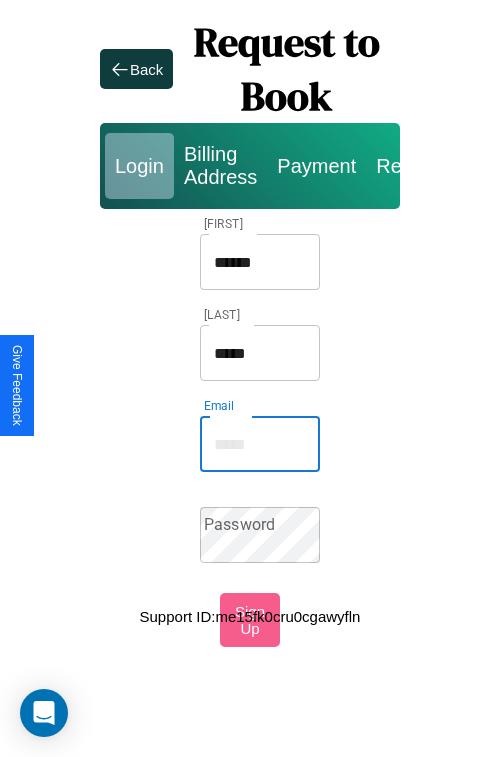 click on "Email" at bounding box center [260, 444] 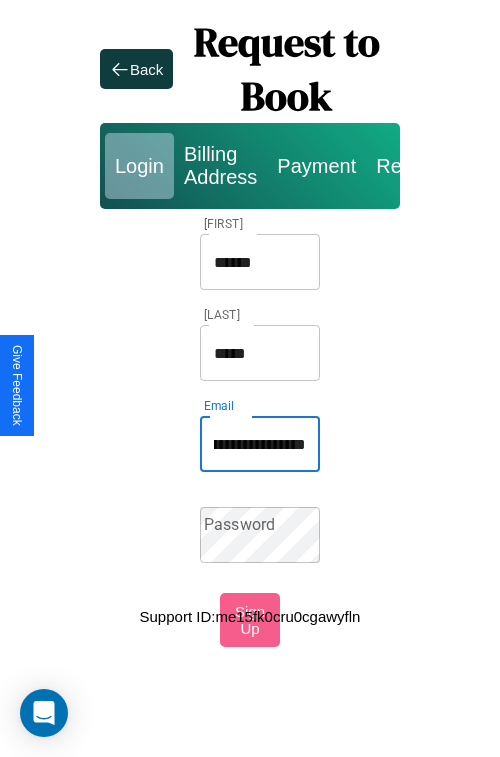scroll, scrollTop: 0, scrollLeft: 71, axis: horizontal 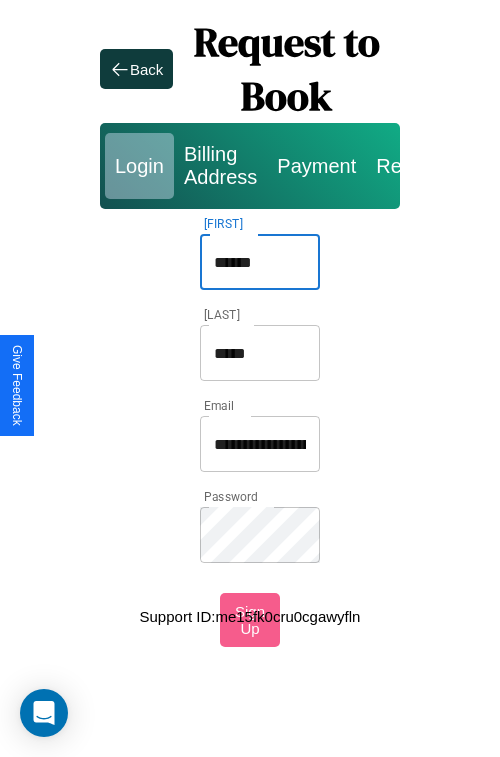 click on "******" at bounding box center [260, 262] 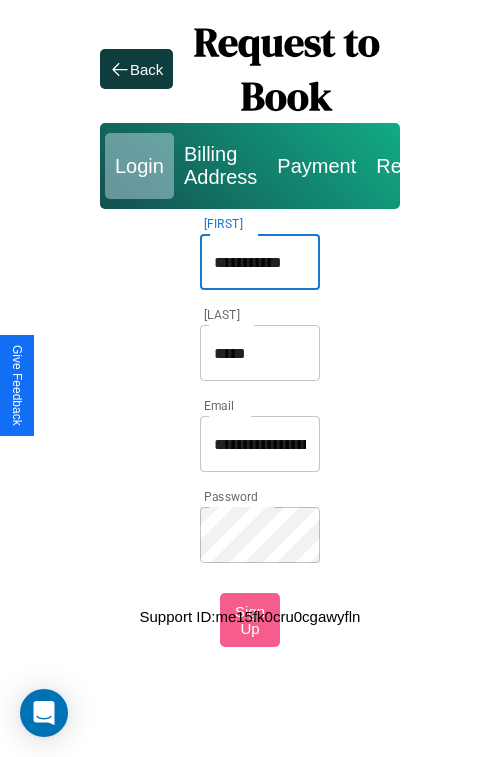 type on "**********" 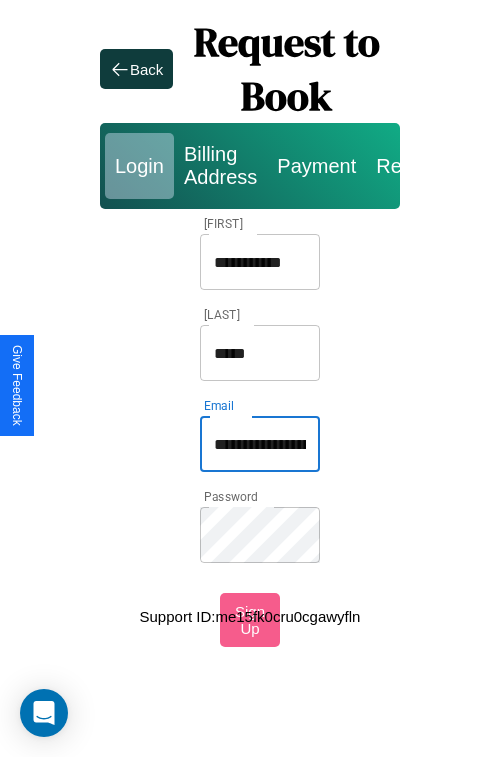 click on "**********" at bounding box center [260, 444] 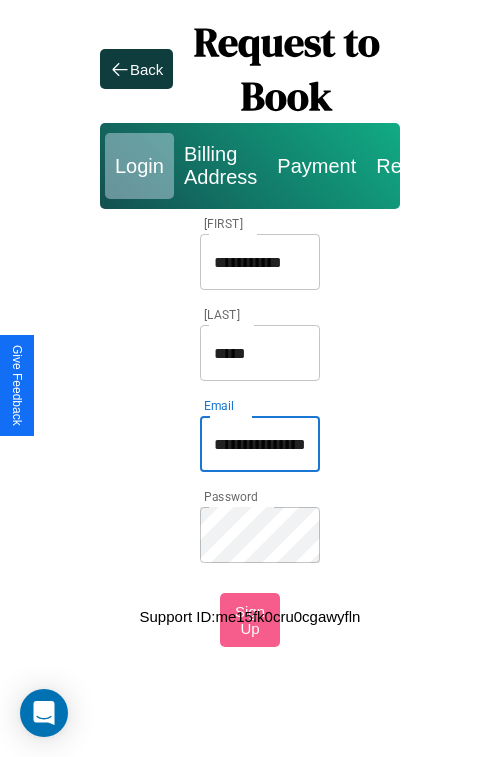 type on "**********" 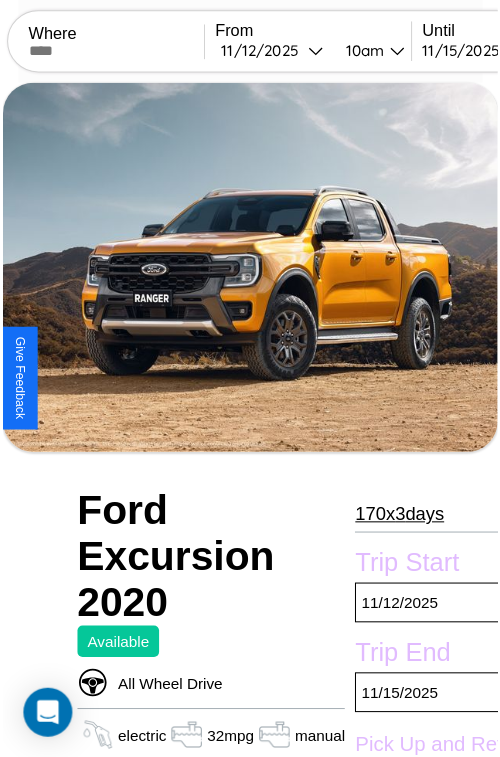 scroll, scrollTop: 666, scrollLeft: 80, axis: both 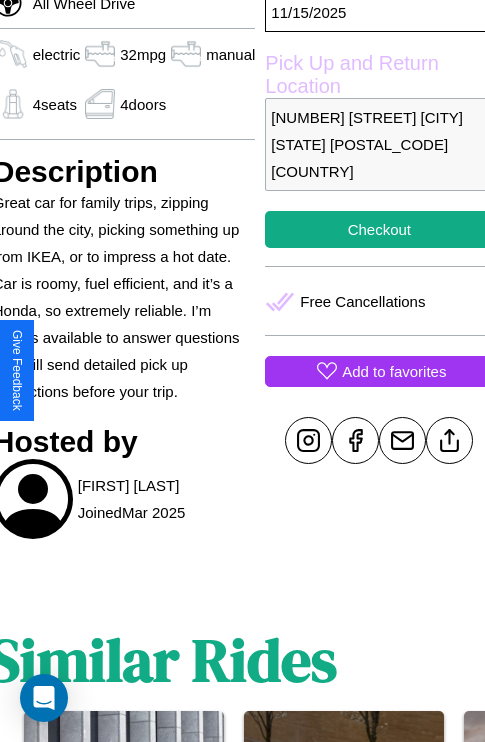 click on "Add to favorites" at bounding box center (394, 371) 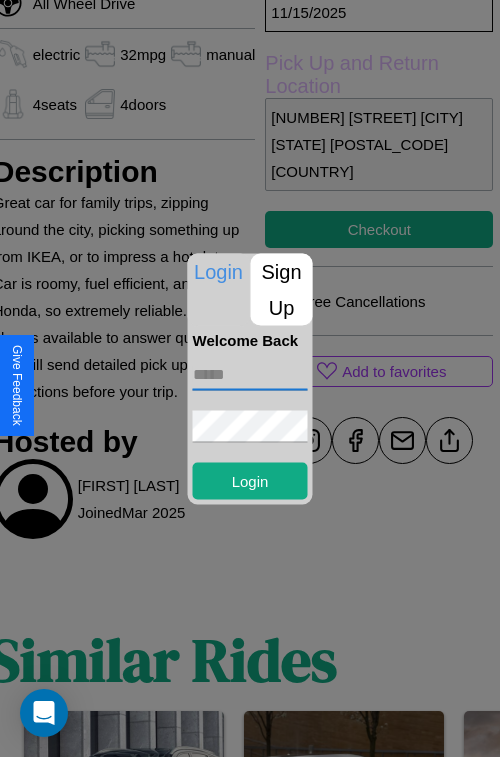 click at bounding box center [250, 374] 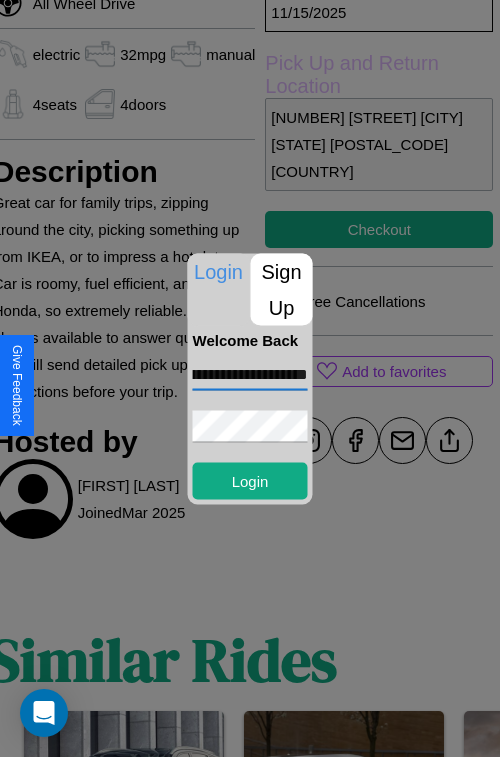 scroll, scrollTop: 0, scrollLeft: 86, axis: horizontal 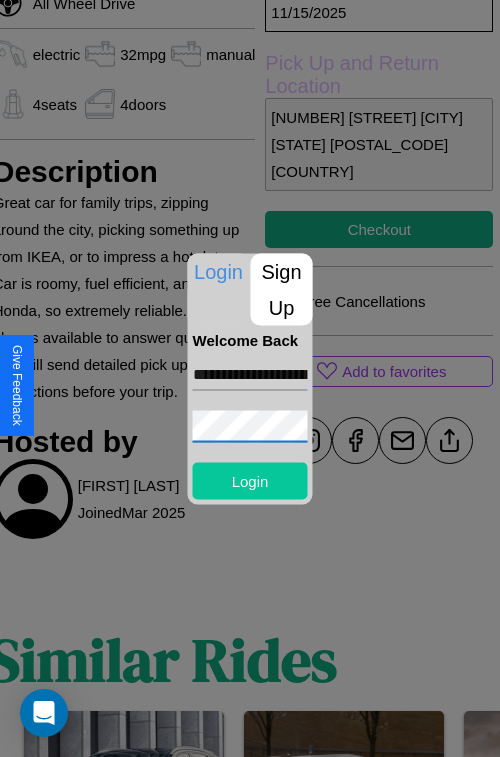 click on "Login" at bounding box center [250, 480] 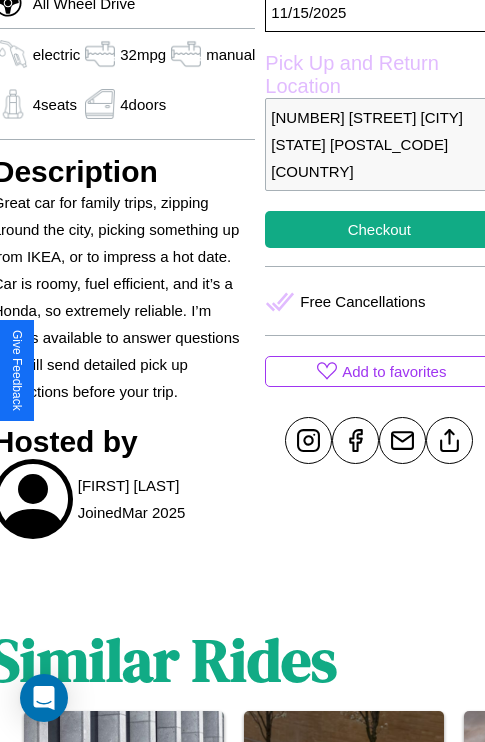 scroll, scrollTop: 524, scrollLeft: 80, axis: both 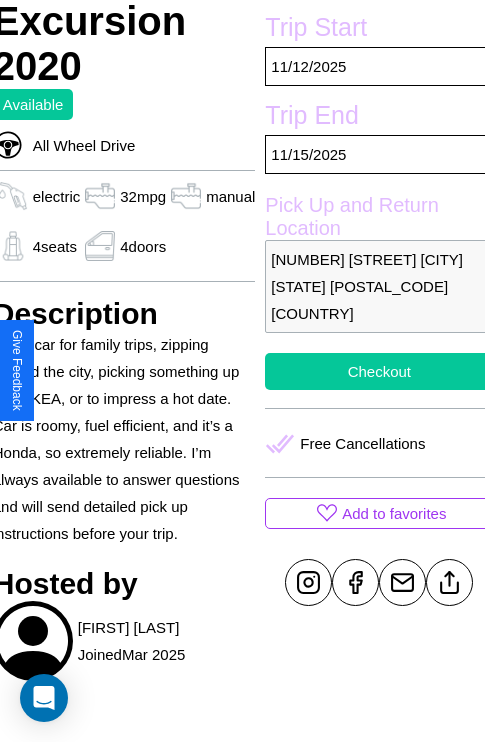 click on "Checkout" at bounding box center [379, 371] 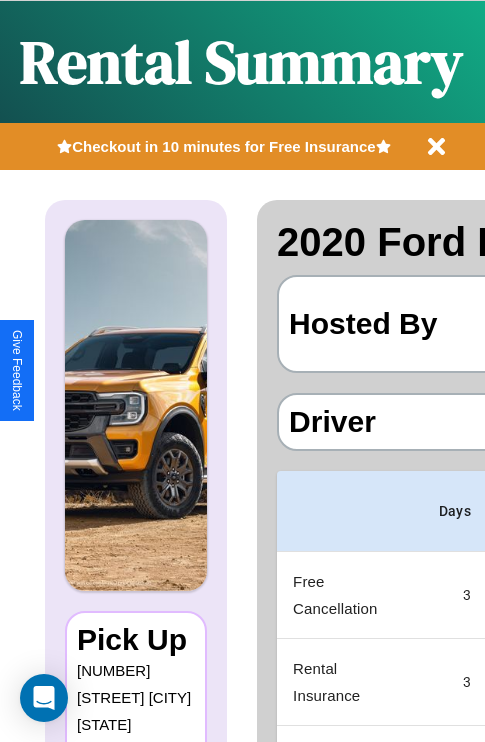 scroll, scrollTop: 0, scrollLeft: 397, axis: horizontal 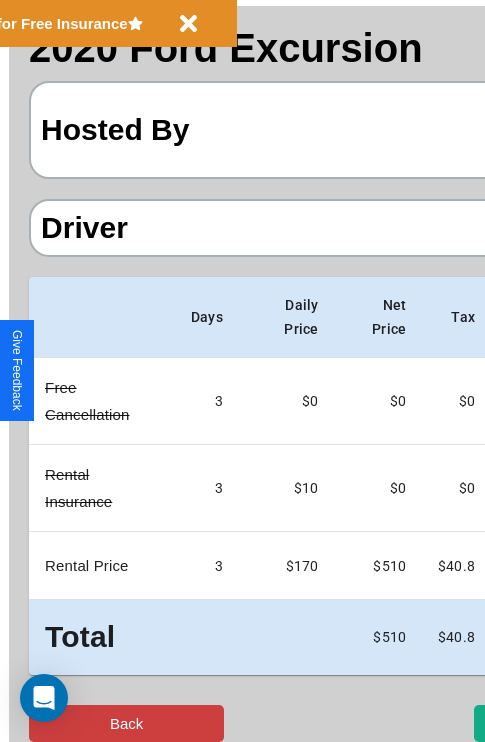 click on "Back" at bounding box center (126, 723) 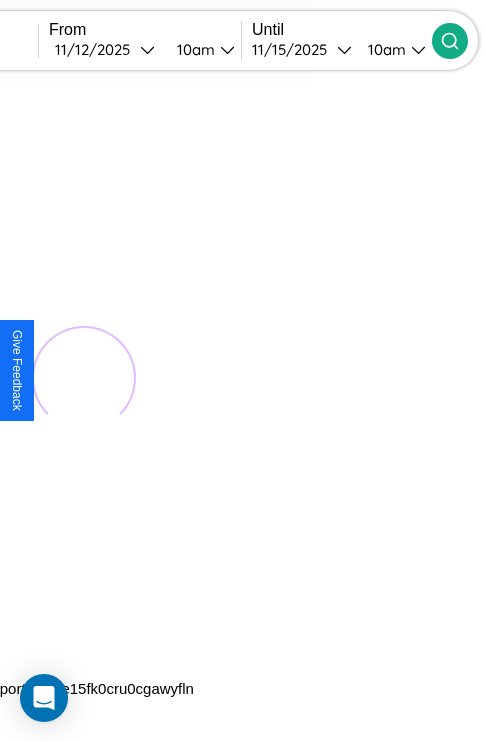 scroll, scrollTop: 0, scrollLeft: 0, axis: both 